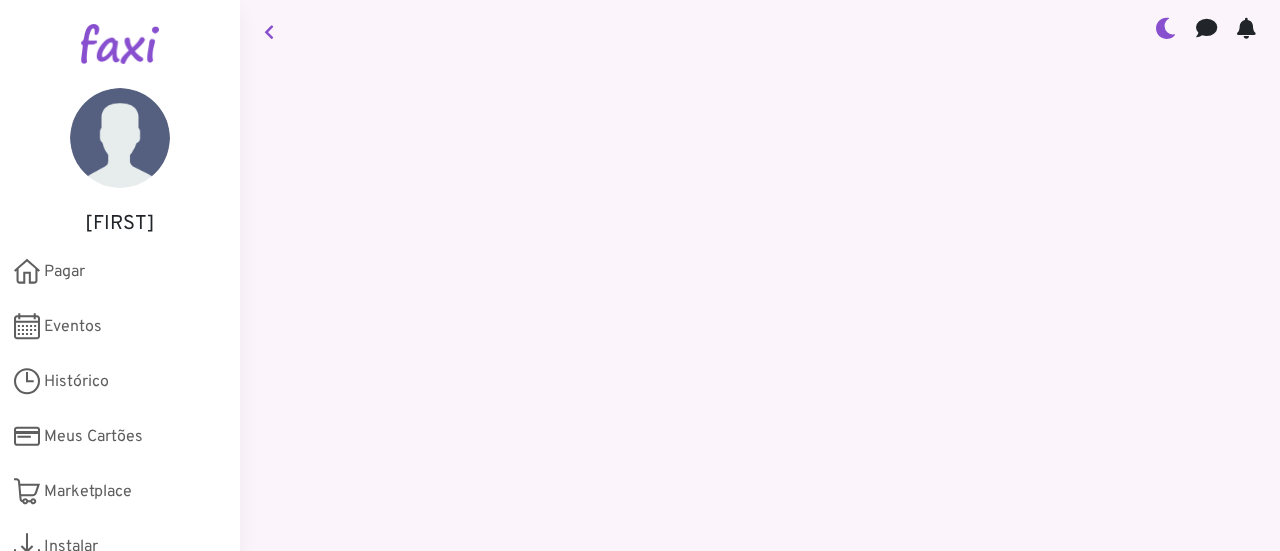 scroll, scrollTop: 0, scrollLeft: 0, axis: both 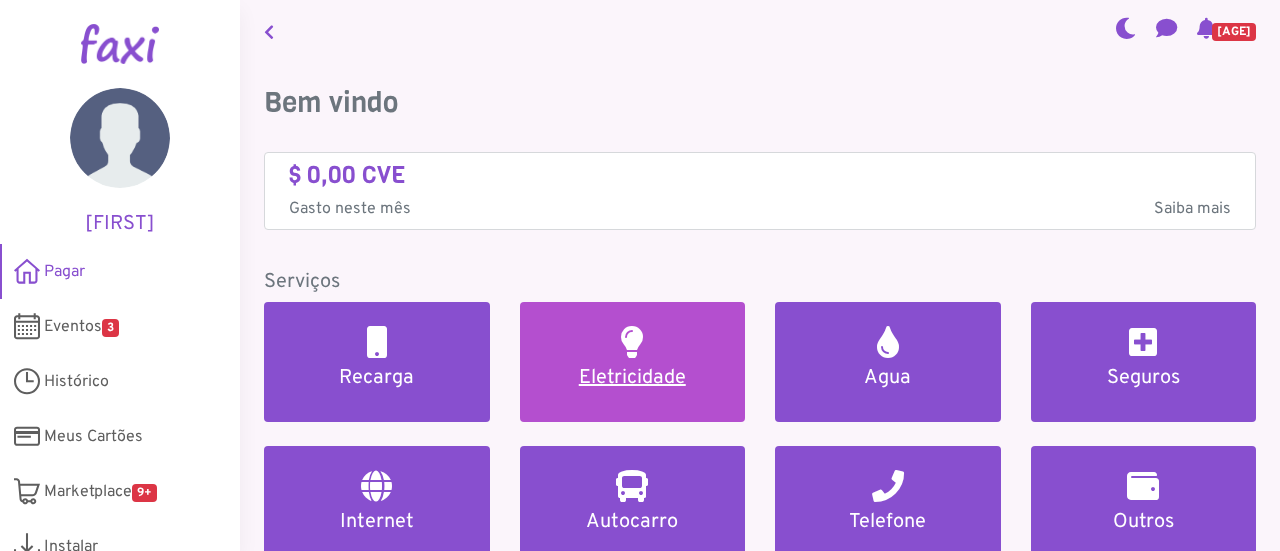 click on "Eletricidade" at bounding box center [633, 378] 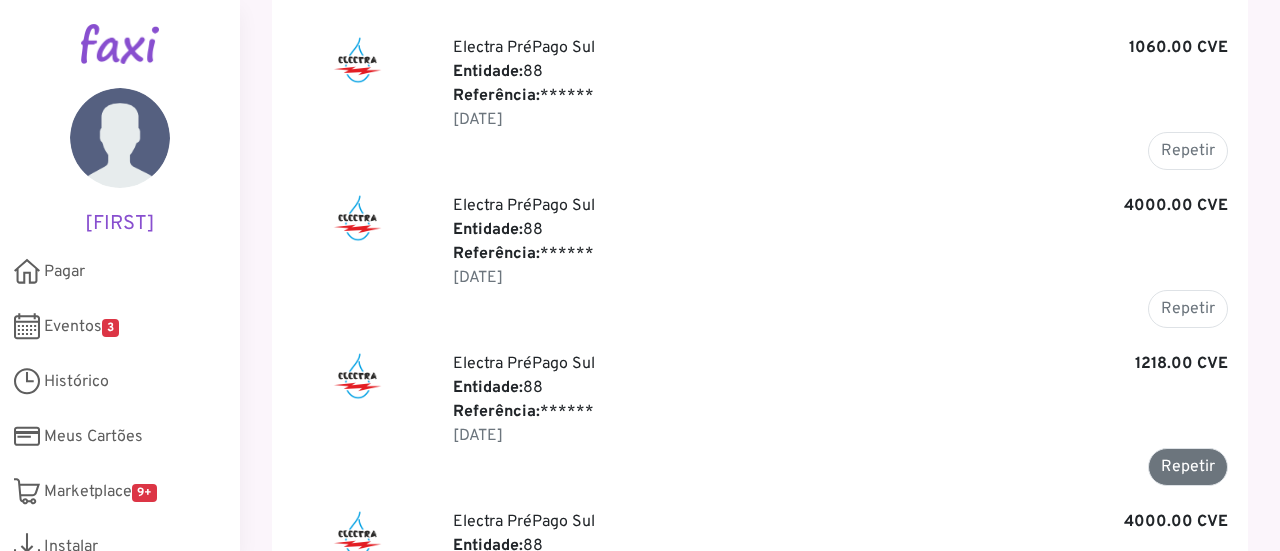 scroll, scrollTop: 300, scrollLeft: 0, axis: vertical 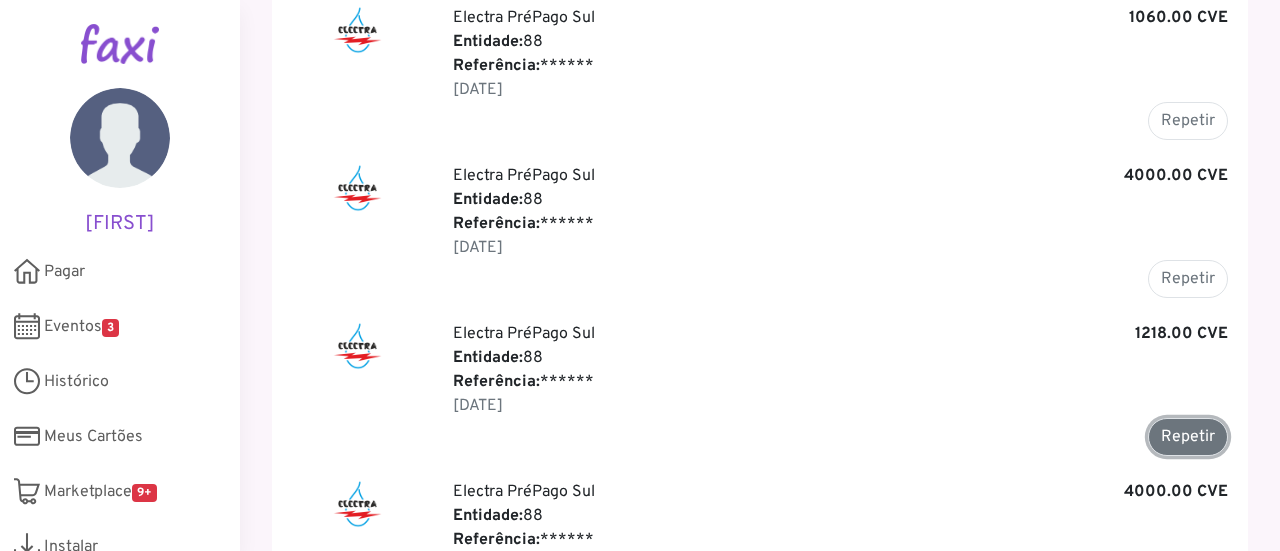 click on "Repetir" at bounding box center (1188, 437) 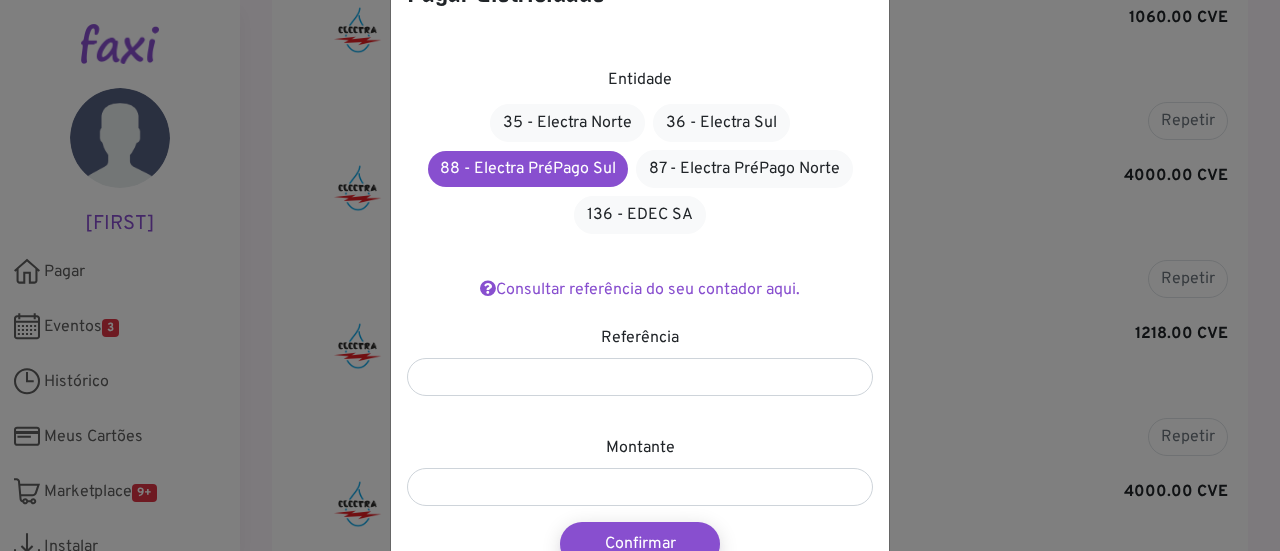 scroll, scrollTop: 100, scrollLeft: 0, axis: vertical 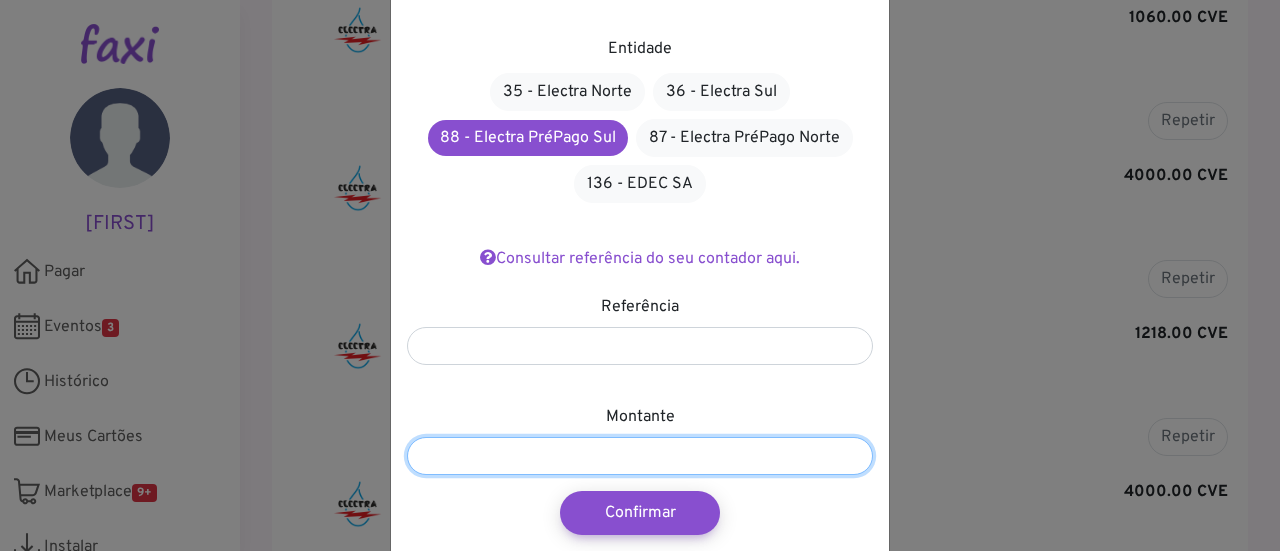 click on "*******" at bounding box center [640, 456] 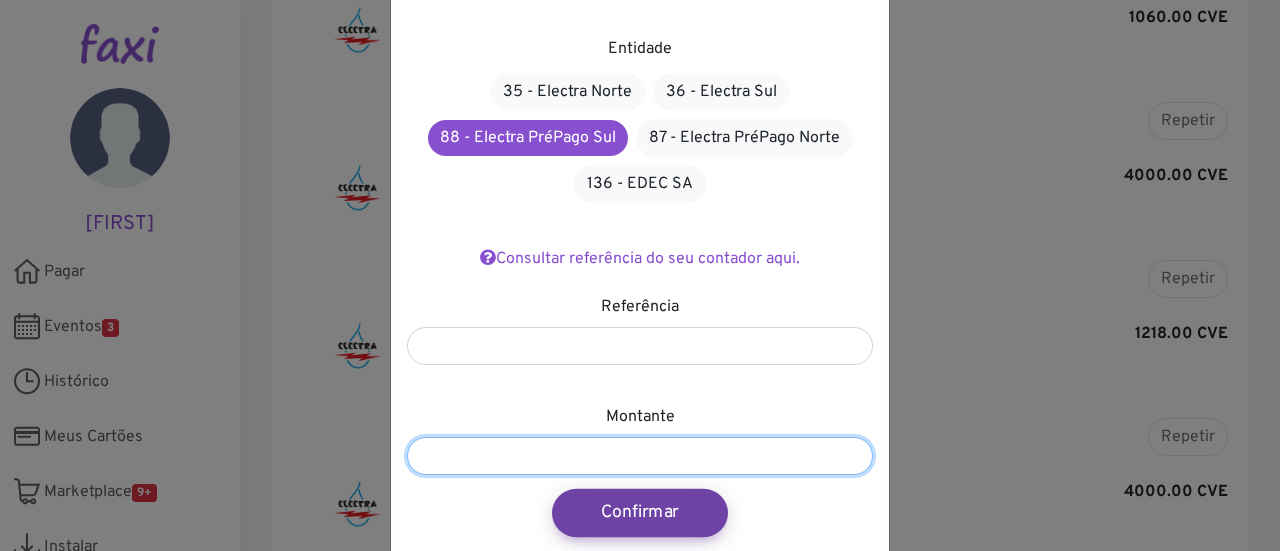 type on "*******" 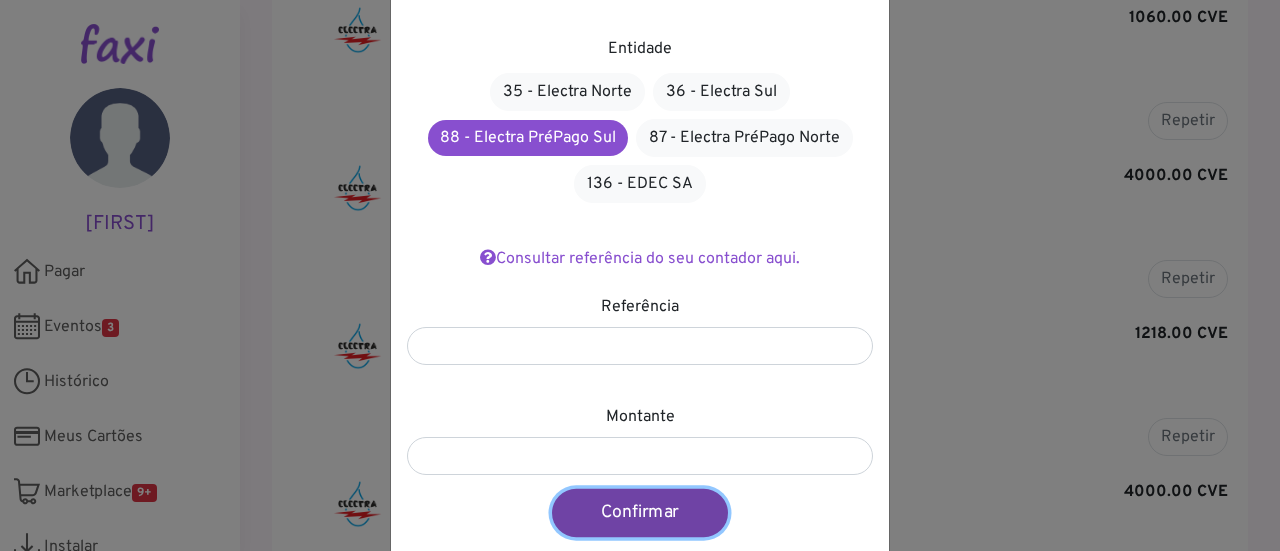 click on "Confirmar" at bounding box center (640, 513) 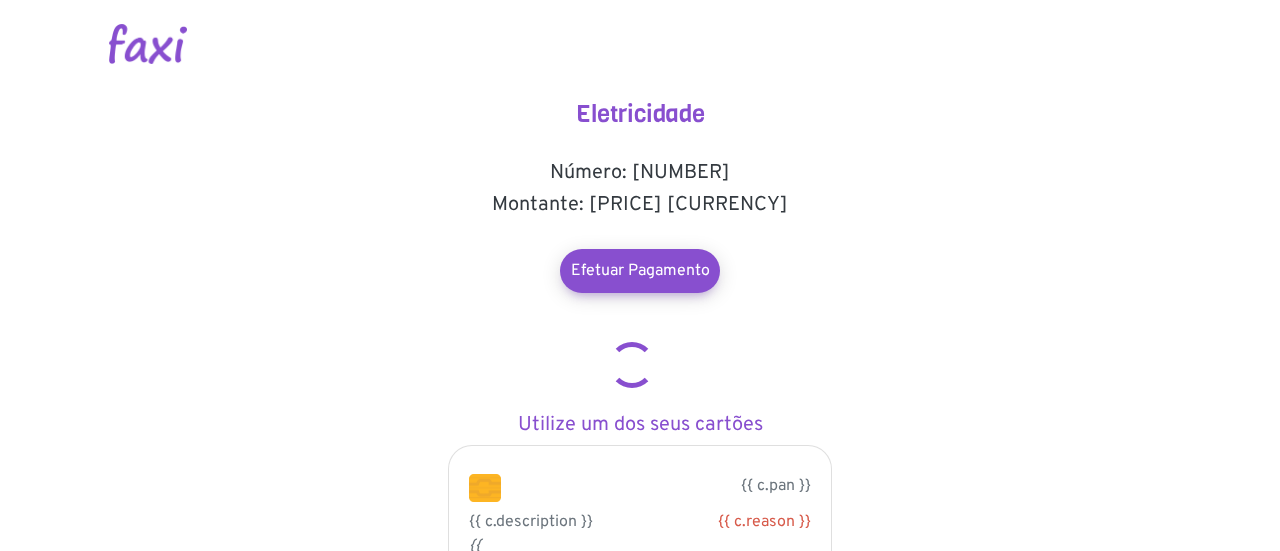 scroll, scrollTop: 0, scrollLeft: 0, axis: both 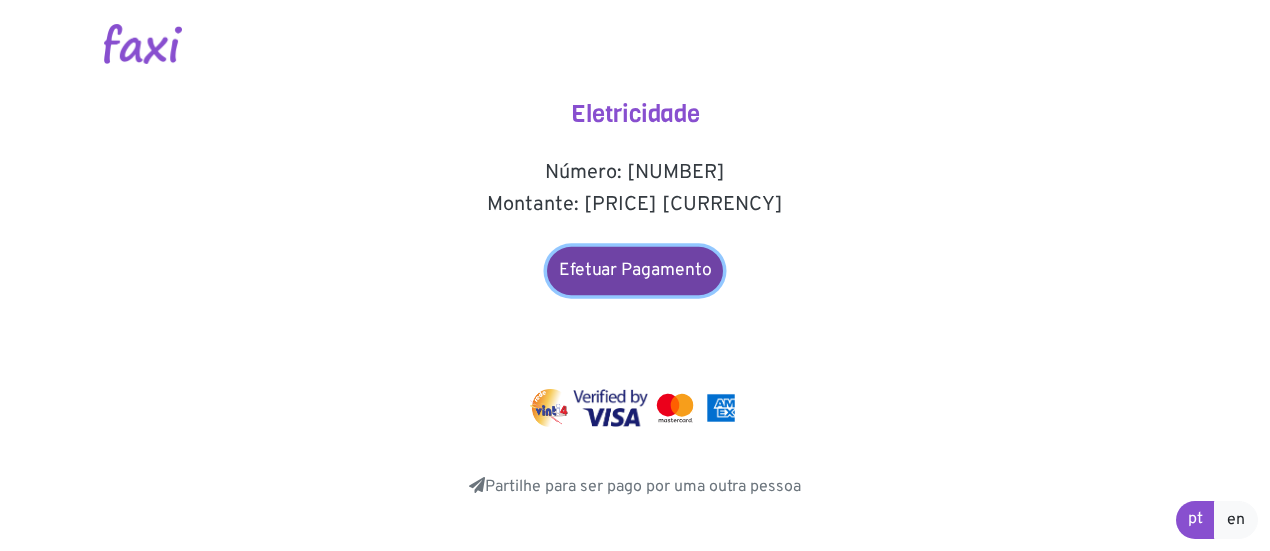 click on "Efetuar Pagamento" at bounding box center (635, 271) 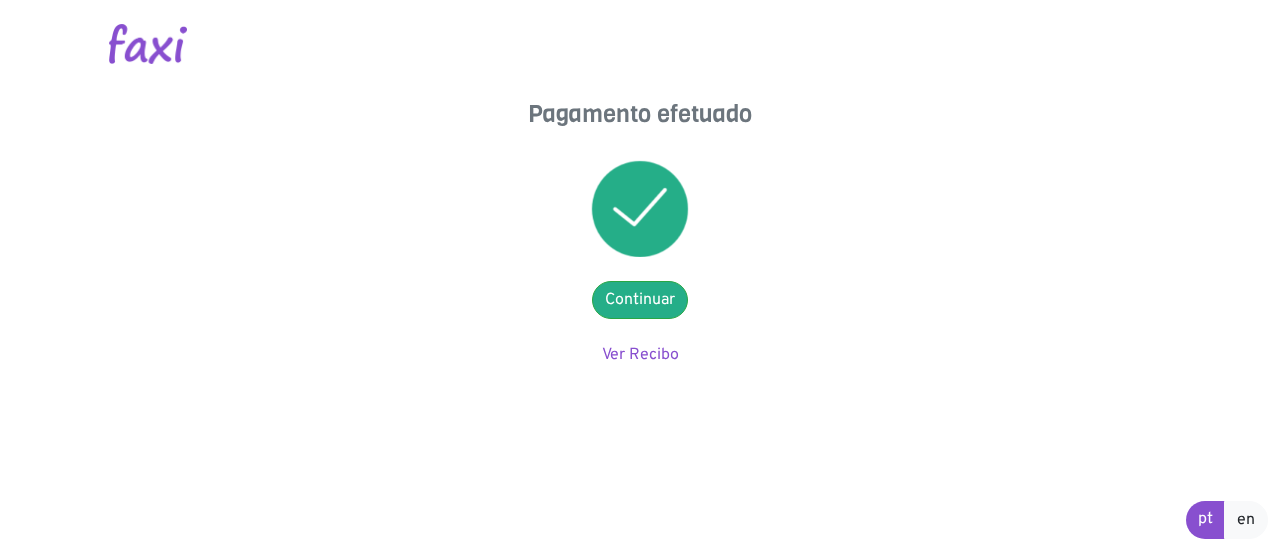 scroll, scrollTop: 0, scrollLeft: 0, axis: both 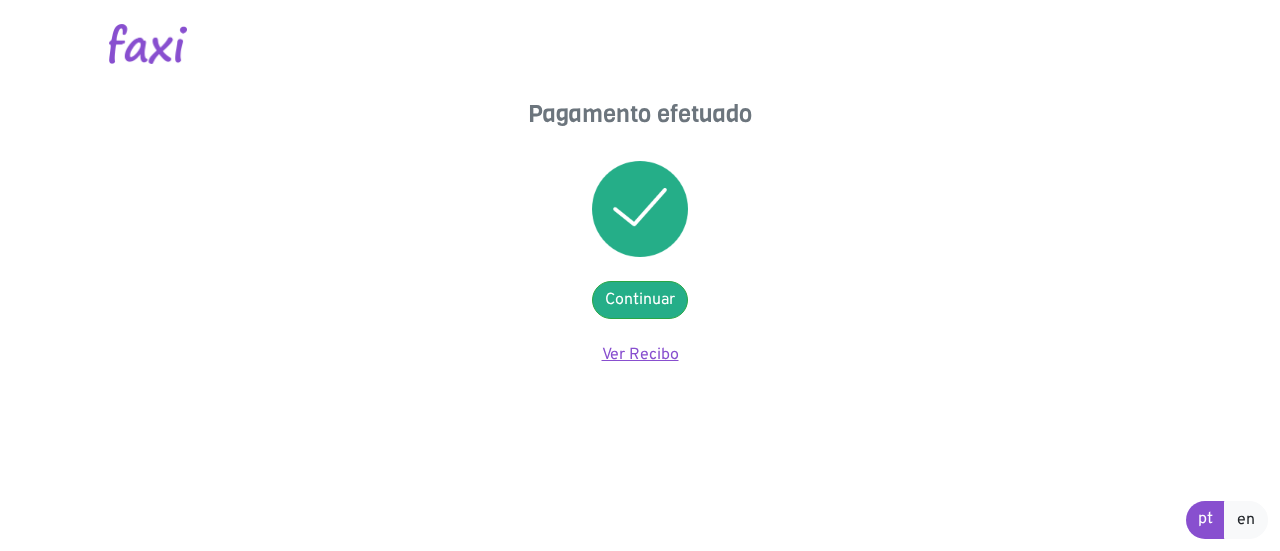 click on "Ver Recibo" at bounding box center (640, 355) 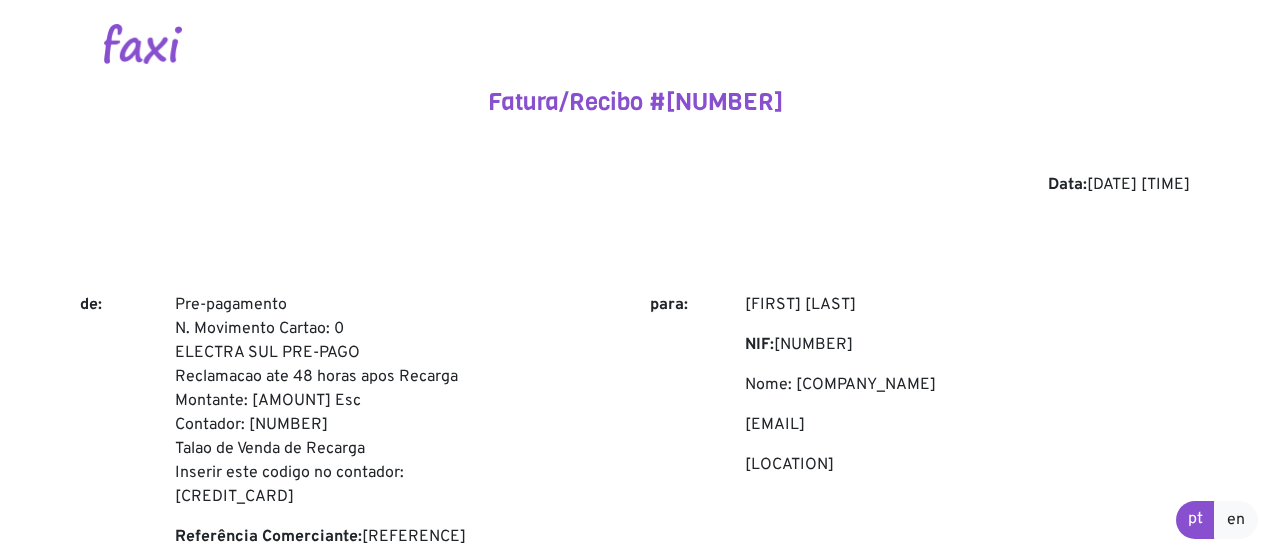 scroll, scrollTop: 0, scrollLeft: 0, axis: both 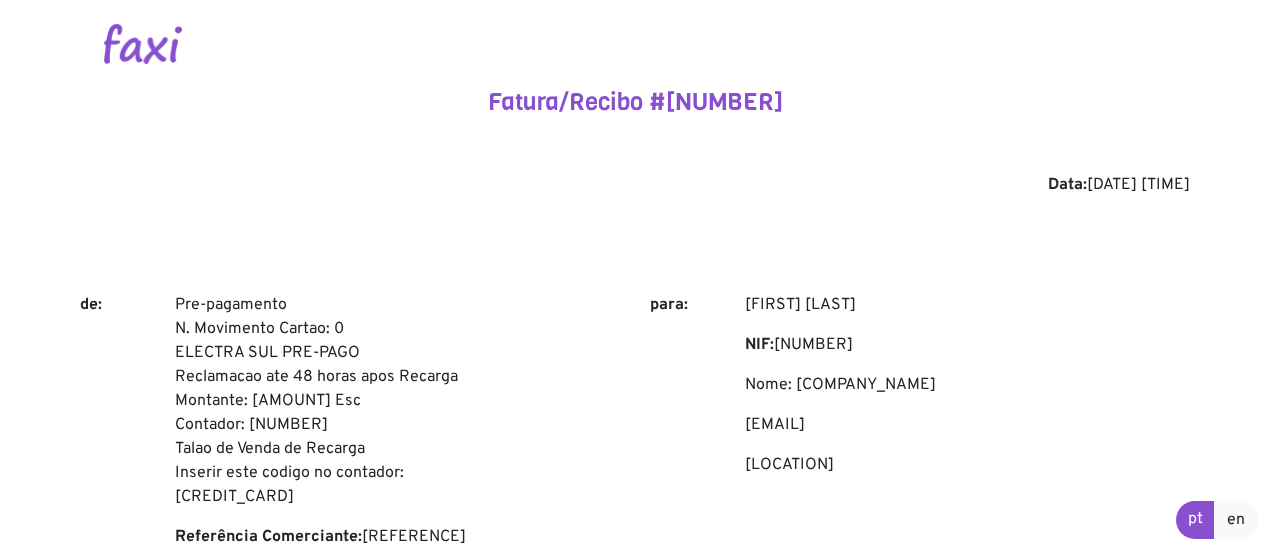 click at bounding box center (143, 44) 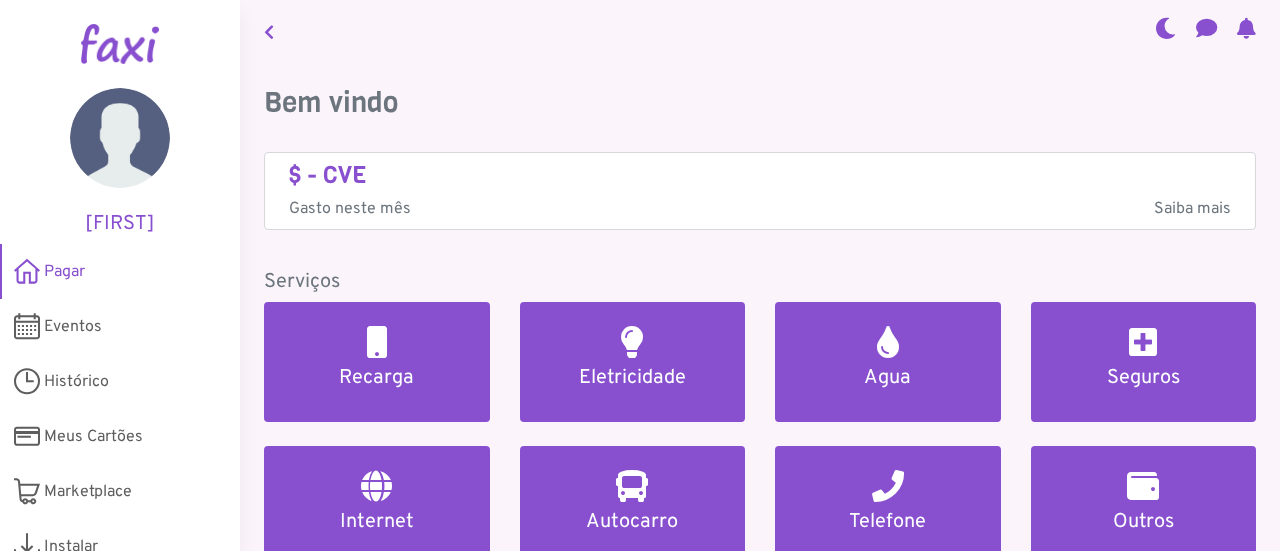 scroll, scrollTop: 0, scrollLeft: 0, axis: both 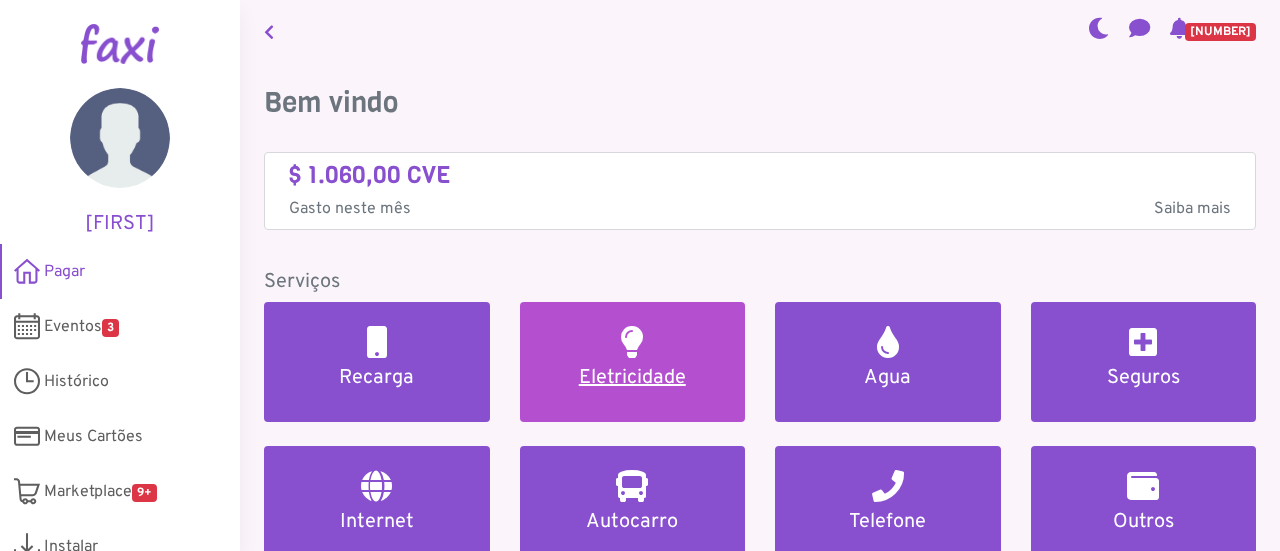 click at bounding box center [632, 342] 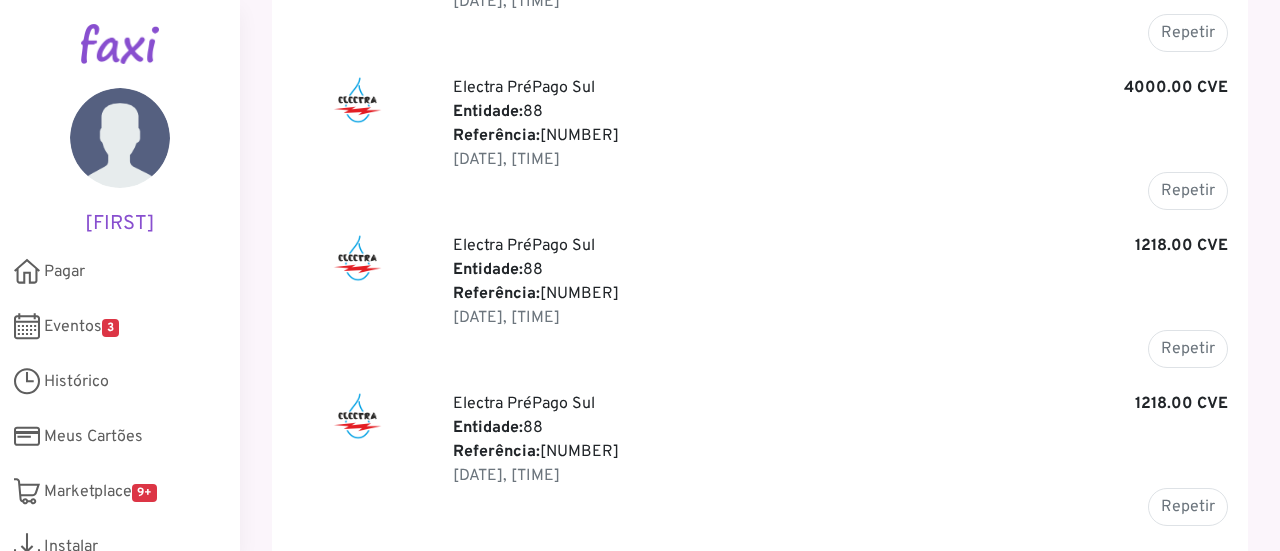 scroll, scrollTop: 900, scrollLeft: 0, axis: vertical 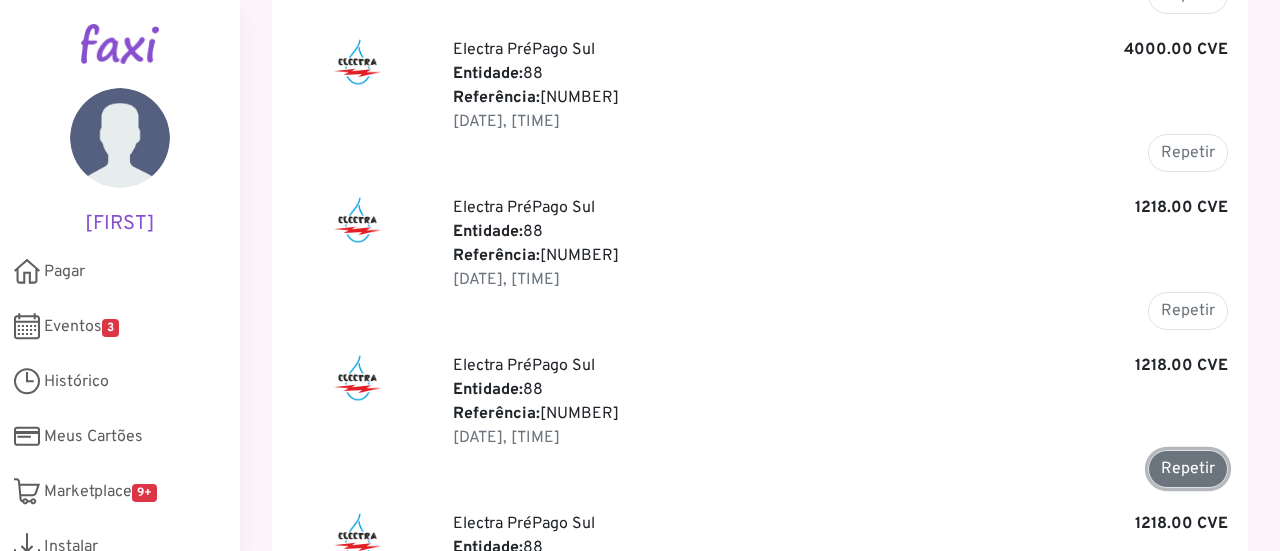 click on "Repetir" at bounding box center (1188, 469) 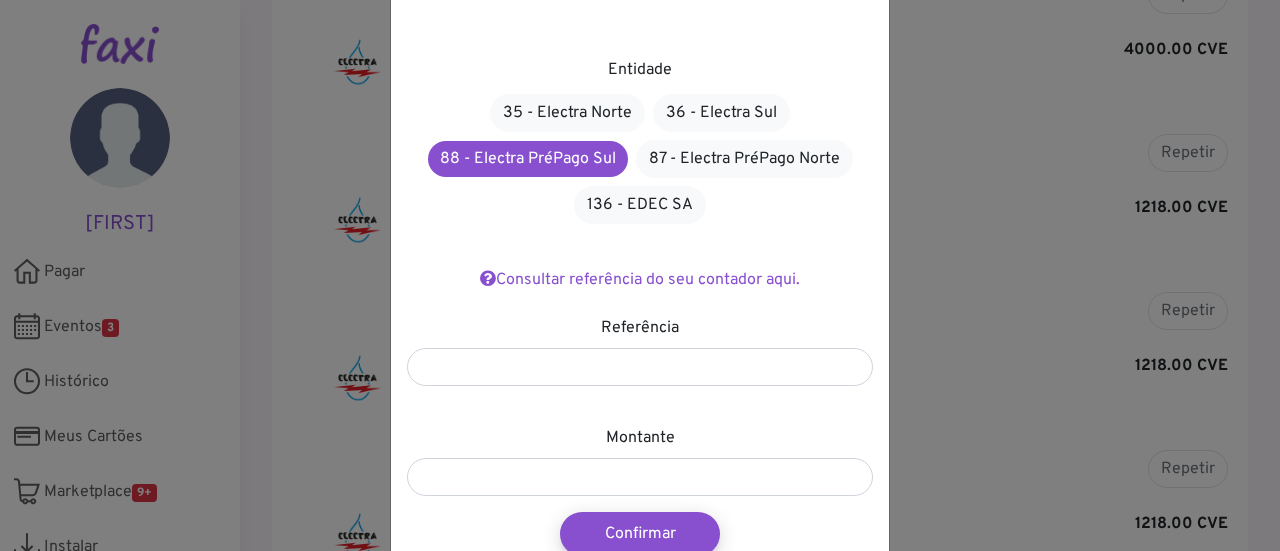 scroll, scrollTop: 174, scrollLeft: 0, axis: vertical 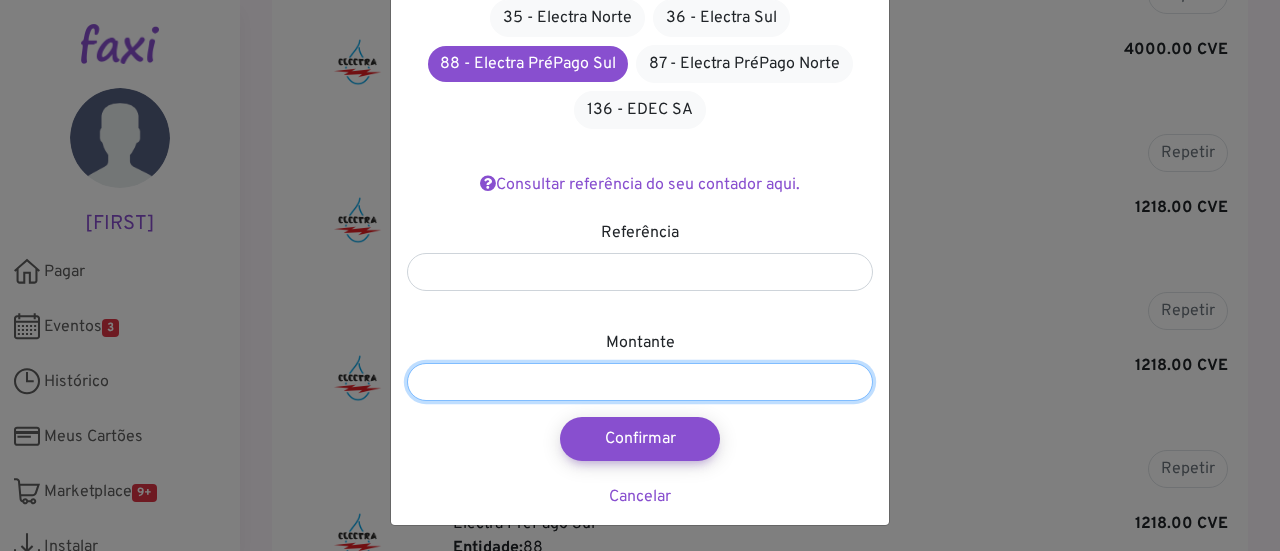 click on "*******" at bounding box center [640, 382] 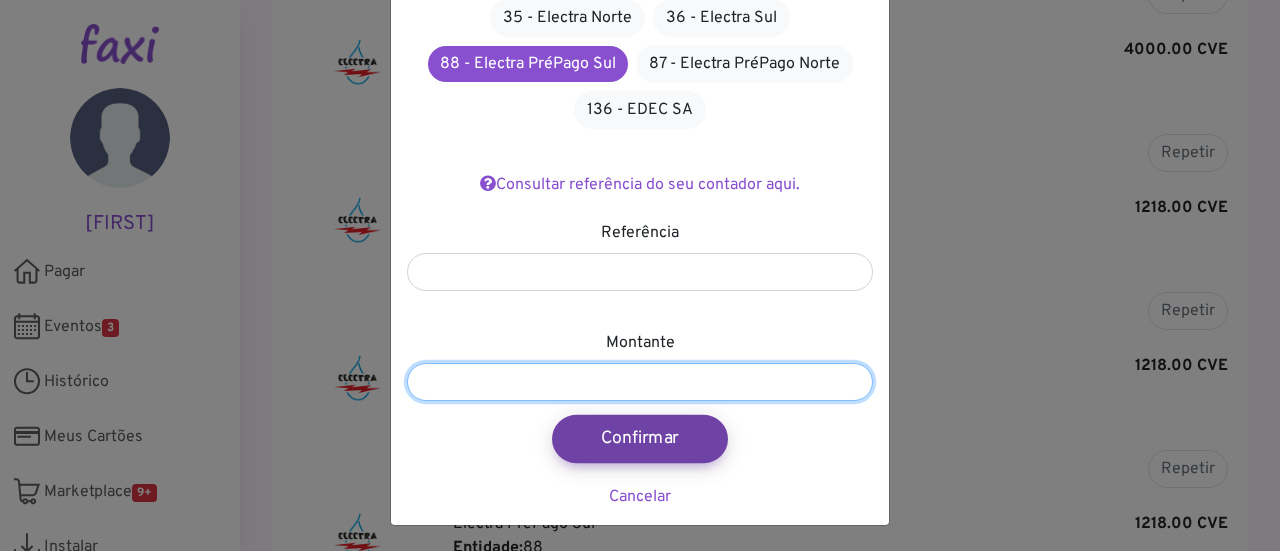 type on "*******" 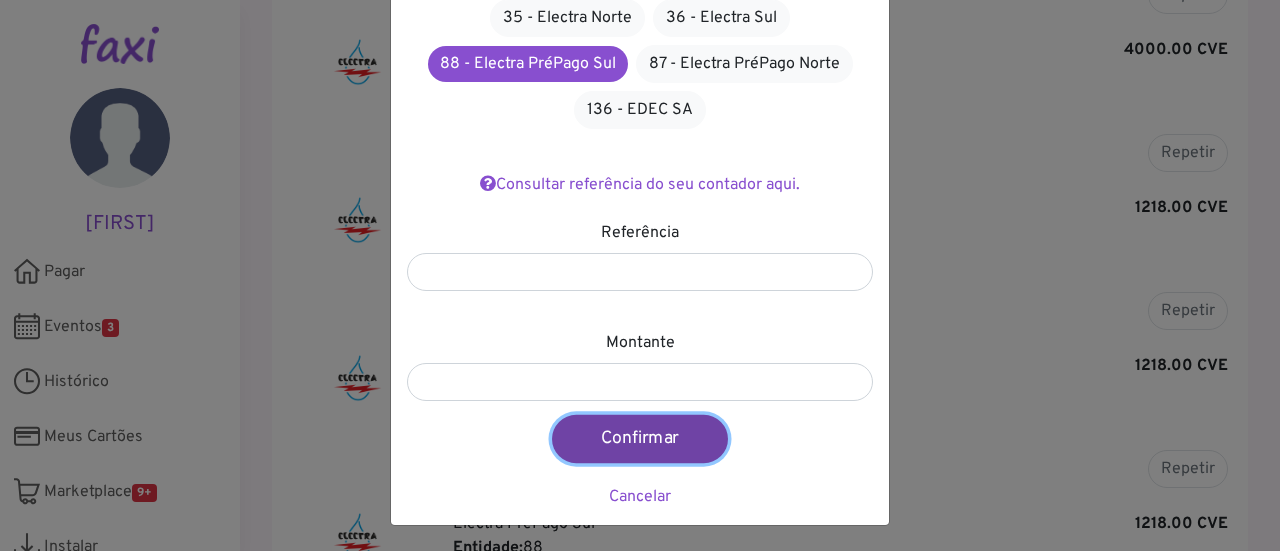 click on "Confirmar" at bounding box center [640, 439] 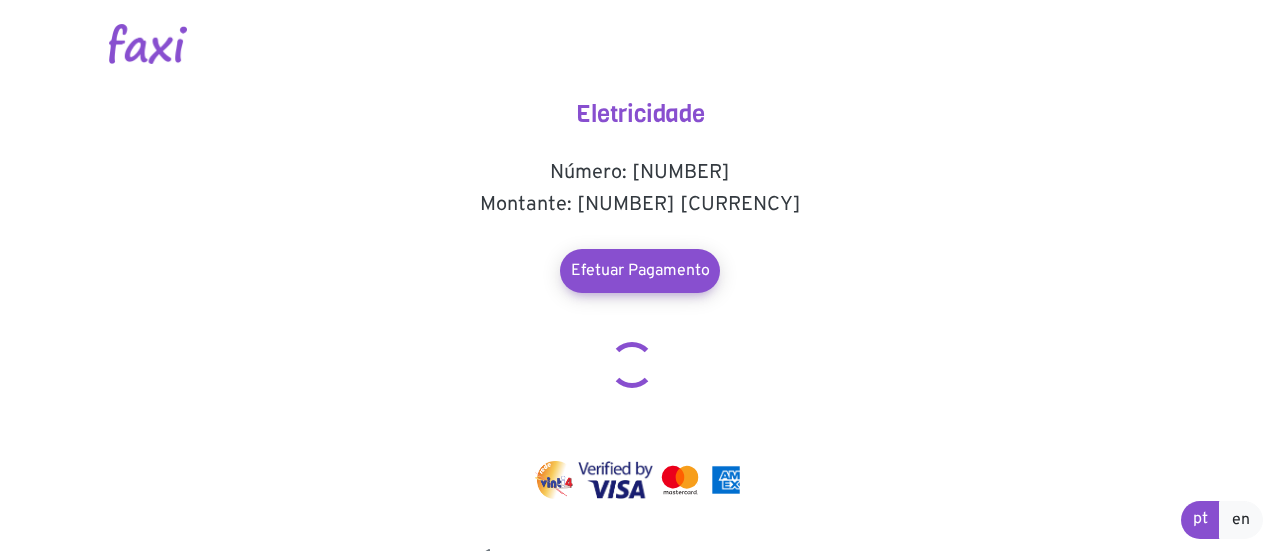 scroll, scrollTop: 0, scrollLeft: 0, axis: both 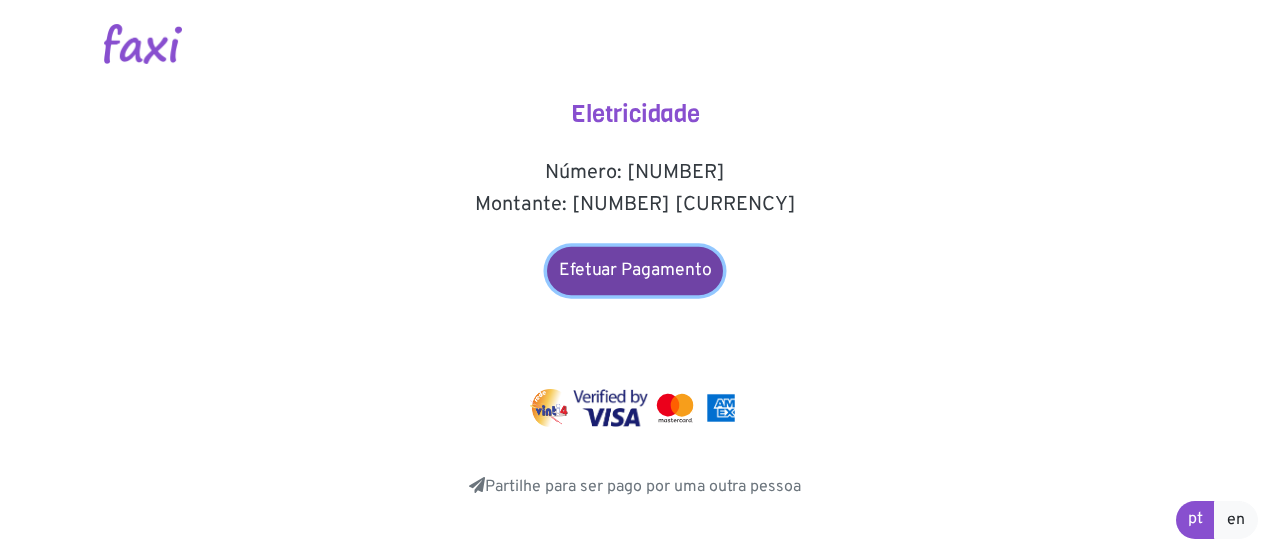 click on "Efetuar Pagamento" at bounding box center [635, 271] 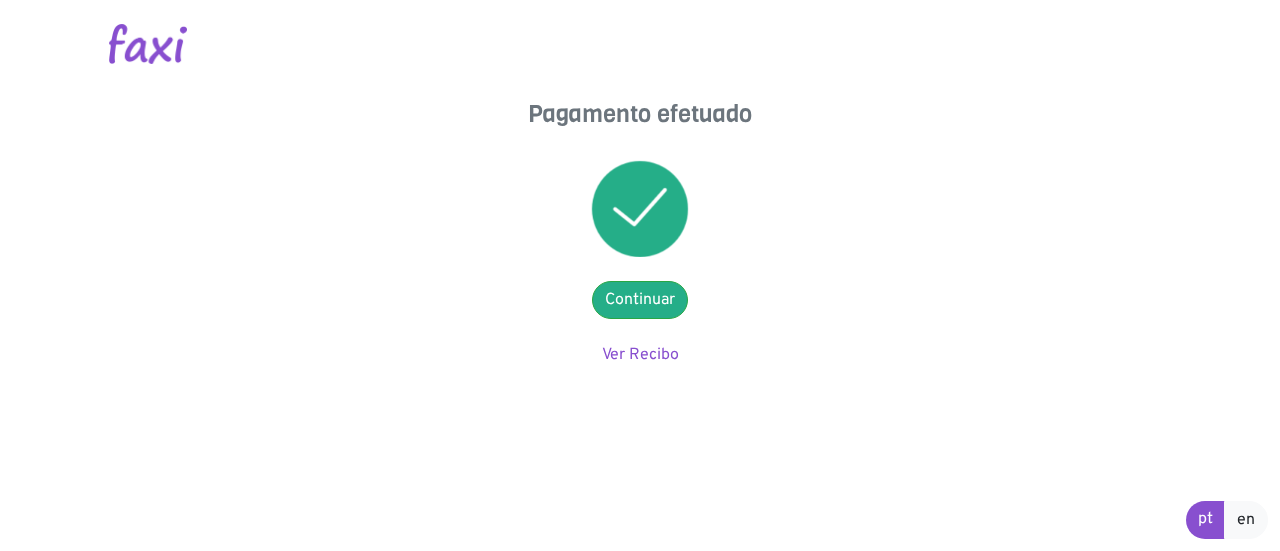scroll, scrollTop: 0, scrollLeft: 0, axis: both 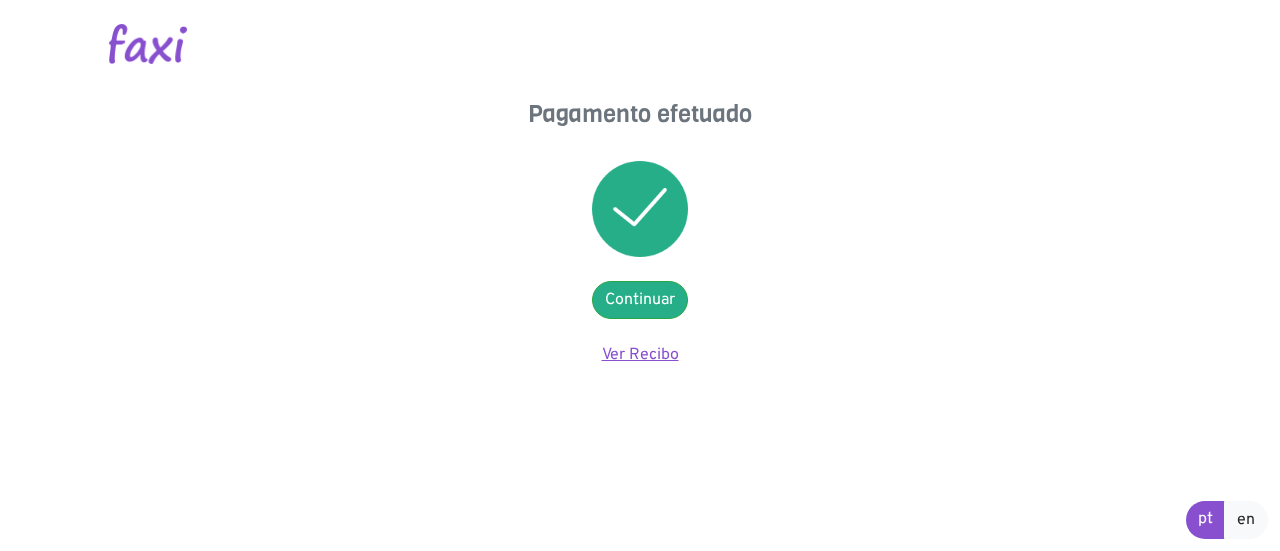 click on "Ver Recibo" at bounding box center (640, 355) 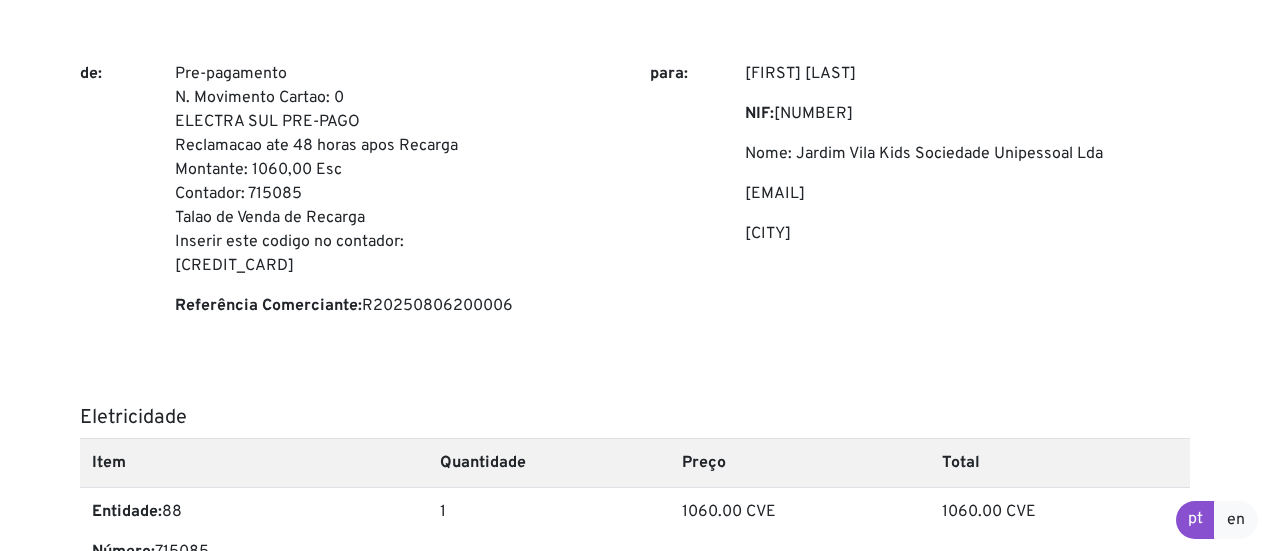 scroll, scrollTop: 0, scrollLeft: 0, axis: both 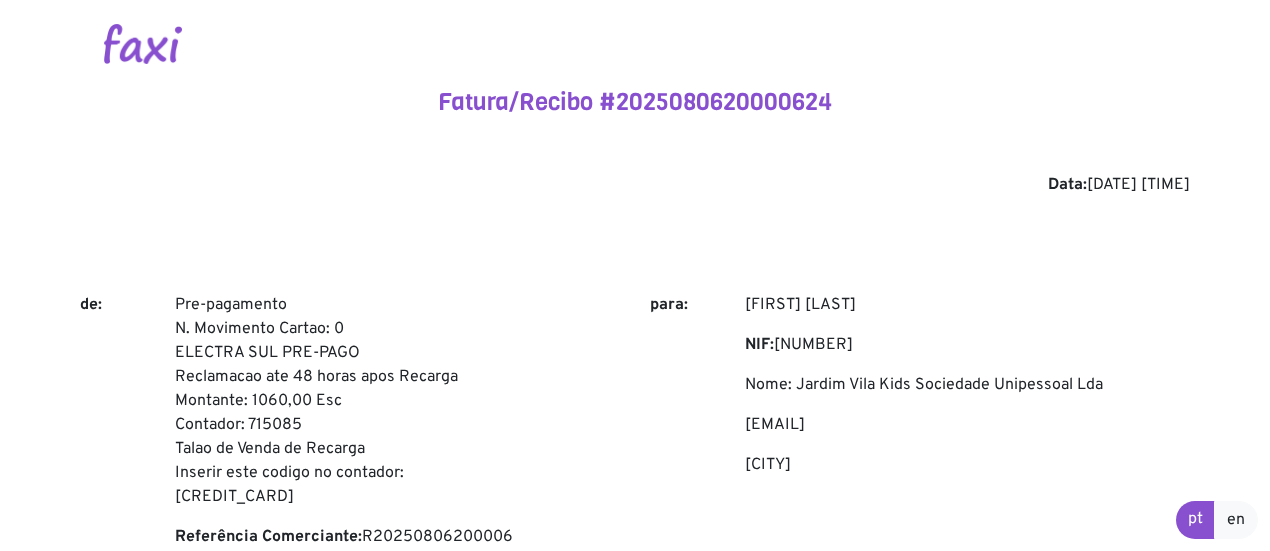 click at bounding box center (143, 44) 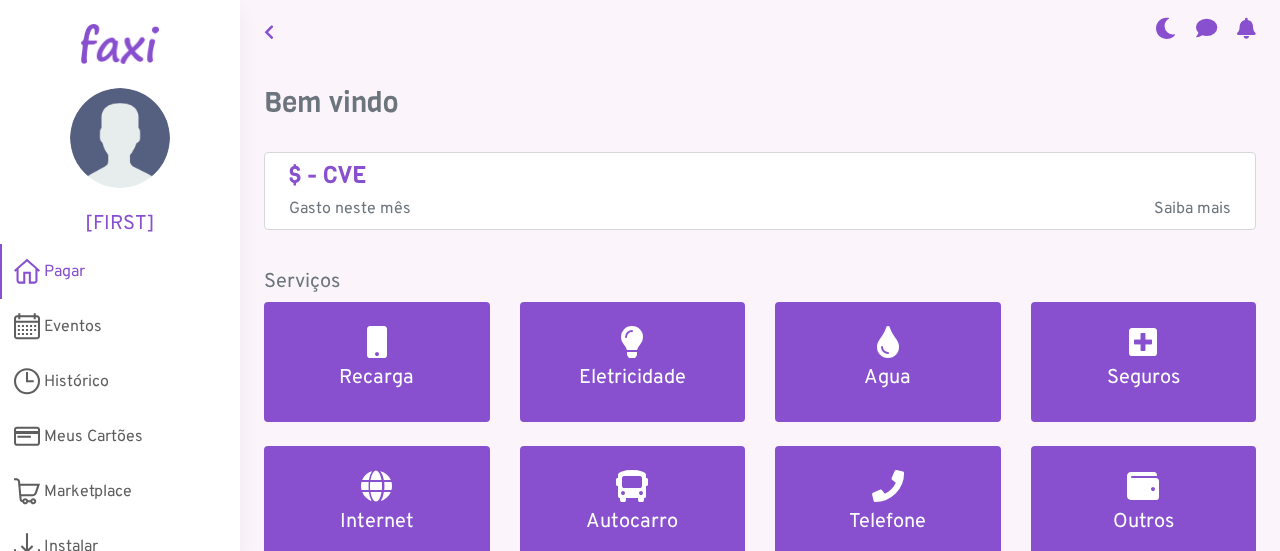 scroll, scrollTop: 0, scrollLeft: 0, axis: both 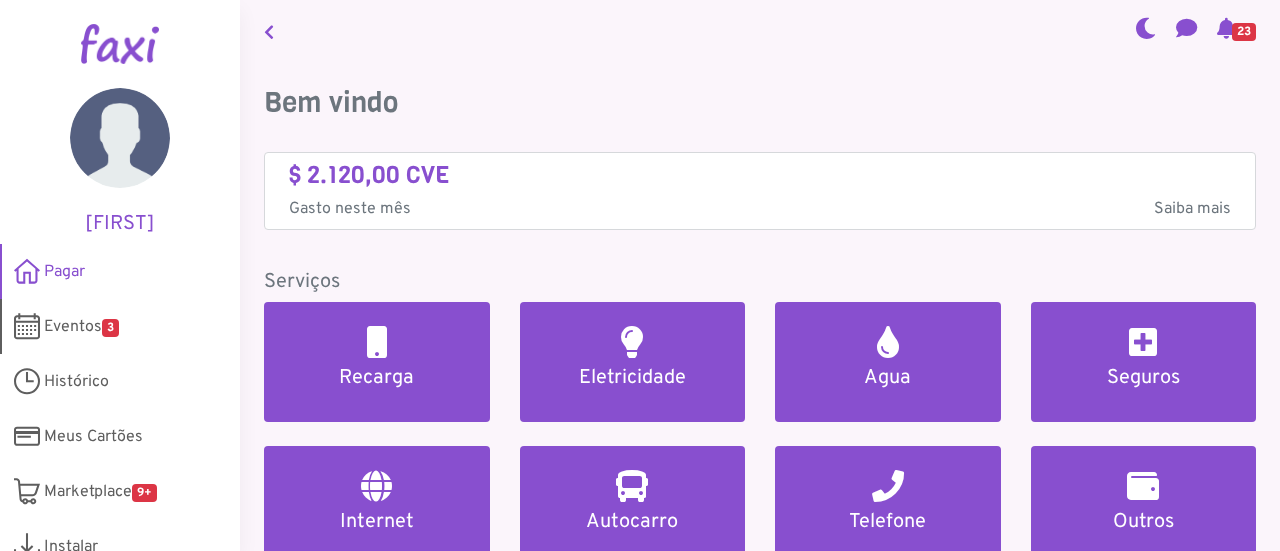 click on "Eventos
3" at bounding box center [81, 327] 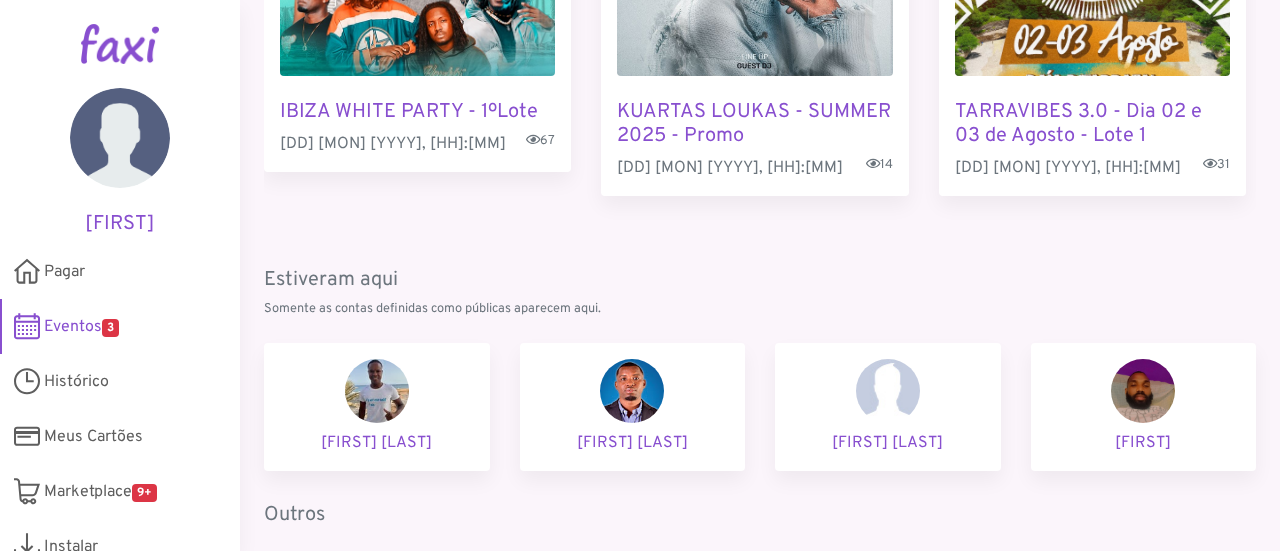 scroll, scrollTop: 0, scrollLeft: 0, axis: both 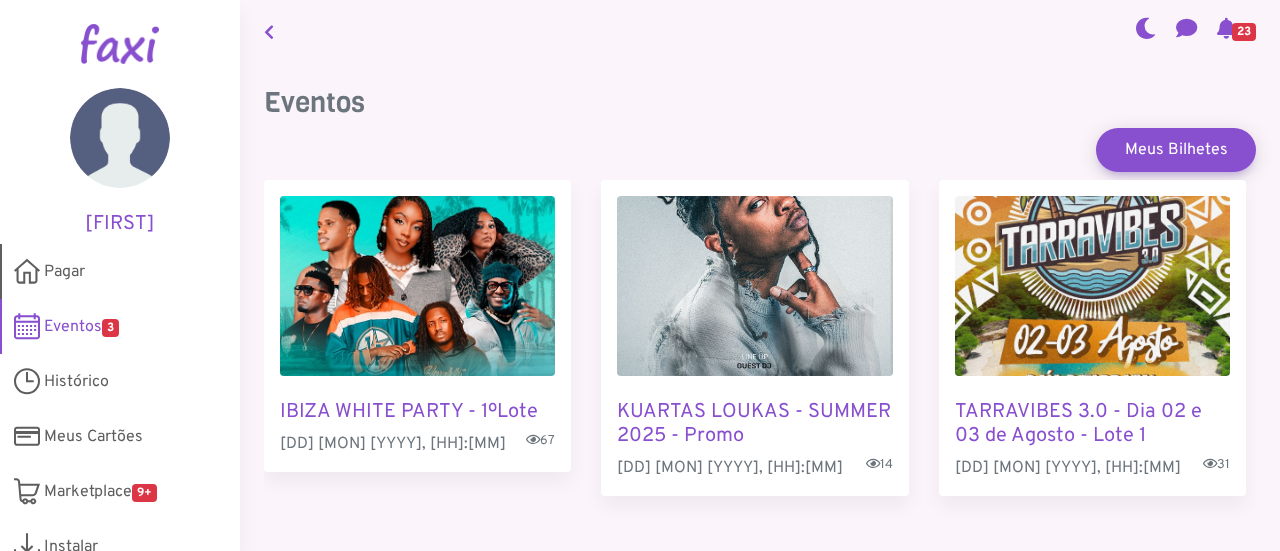 click on "Pagar" at bounding box center (64, 272) 